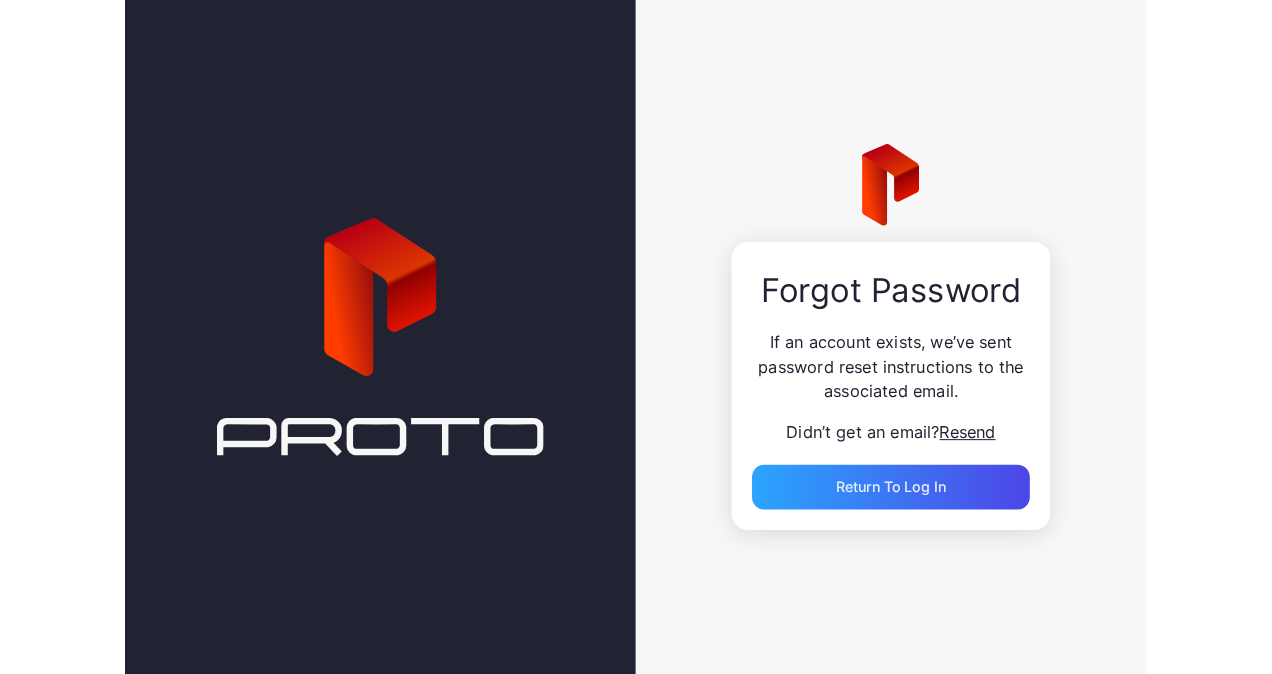 scroll, scrollTop: 0, scrollLeft: 0, axis: both 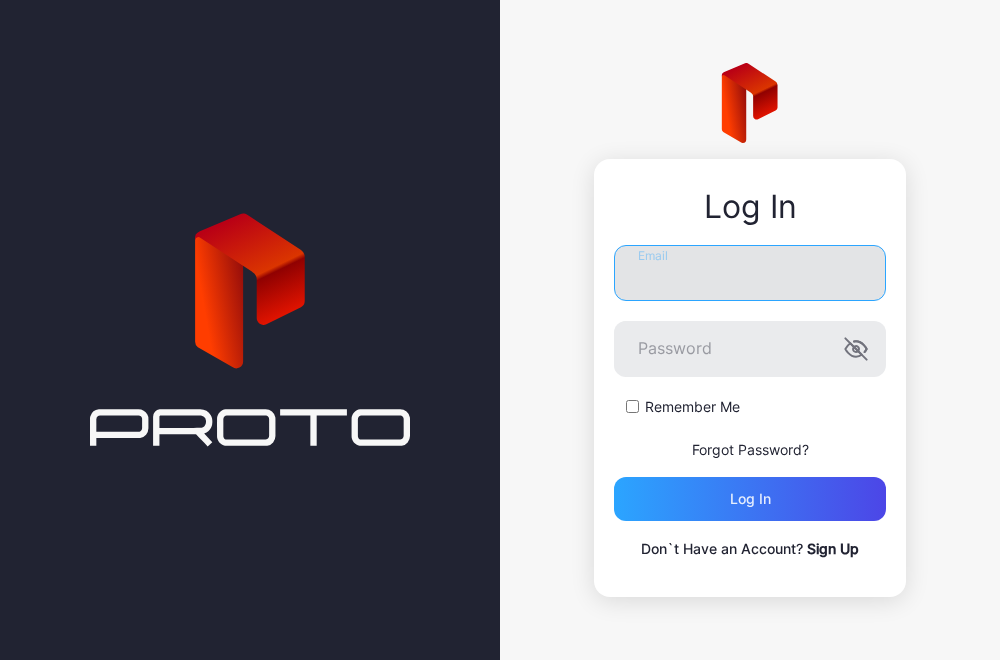 click on "Email" at bounding box center (750, 273) 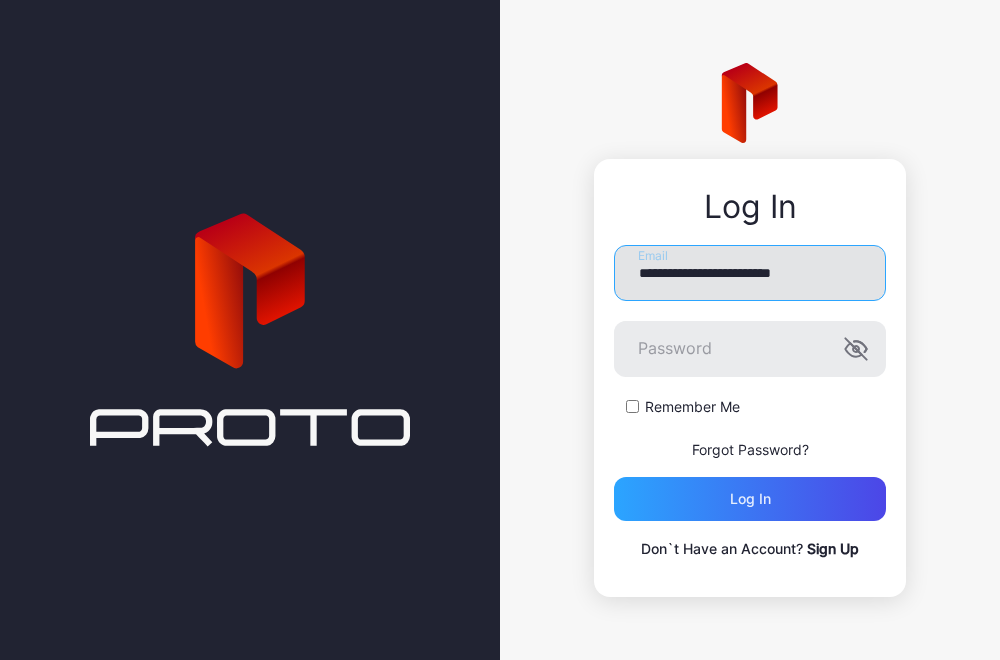 click on "**********" at bounding box center (750, 273) 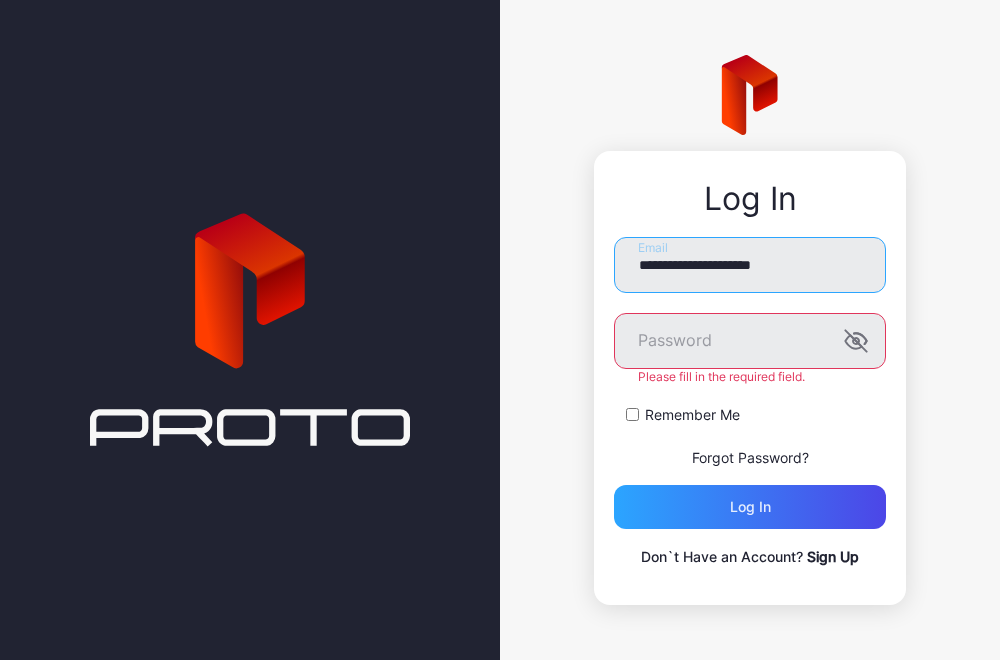 drag, startPoint x: 709, startPoint y: 261, endPoint x: 498, endPoint y: 259, distance: 211.00948 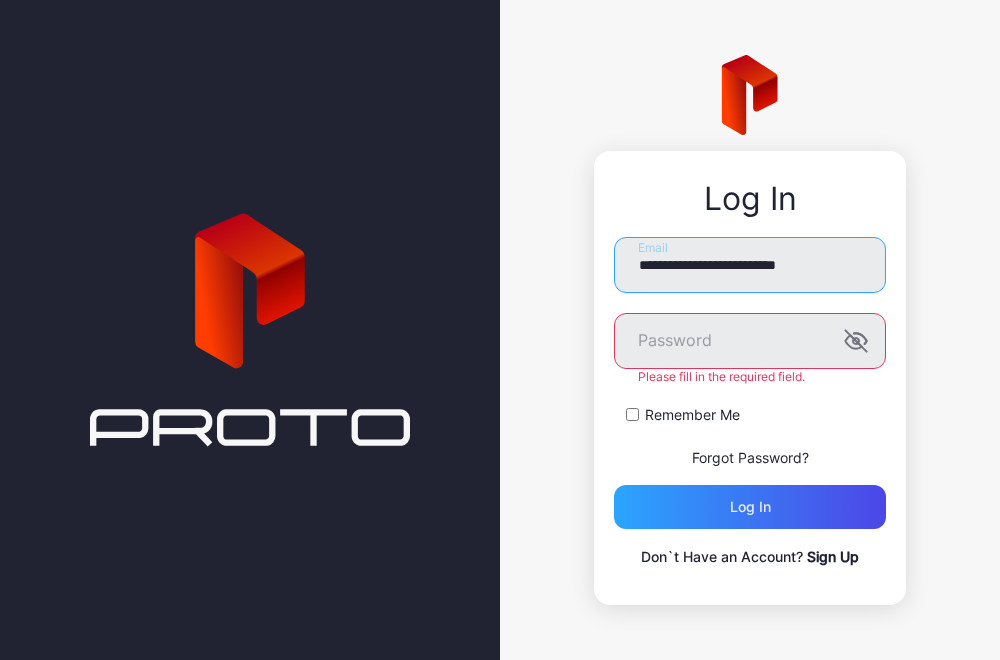 type on "**********" 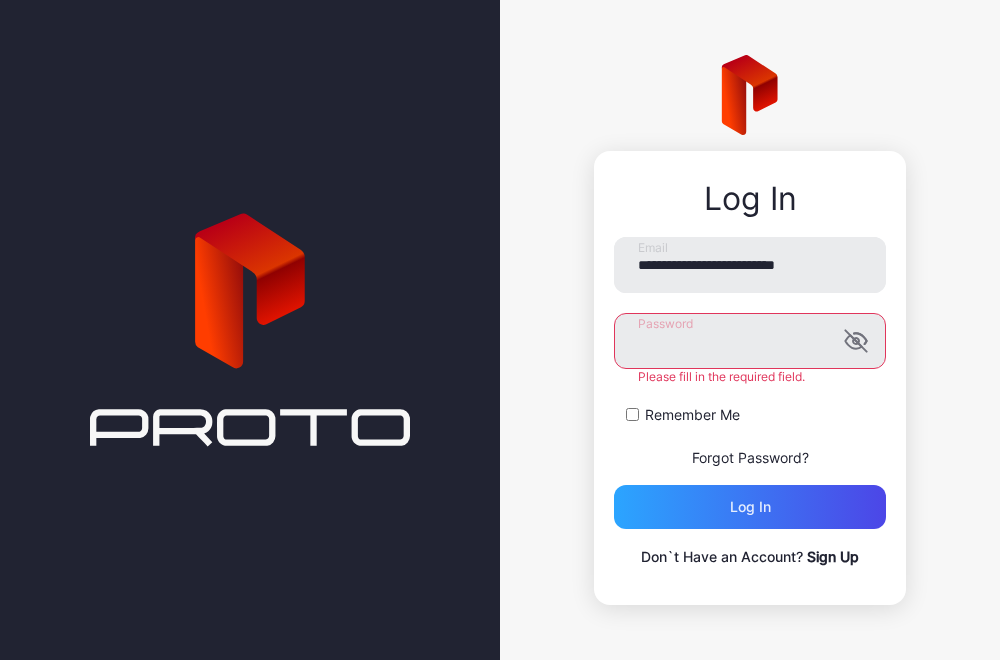 click on "Remember Me" at bounding box center [750, 415] 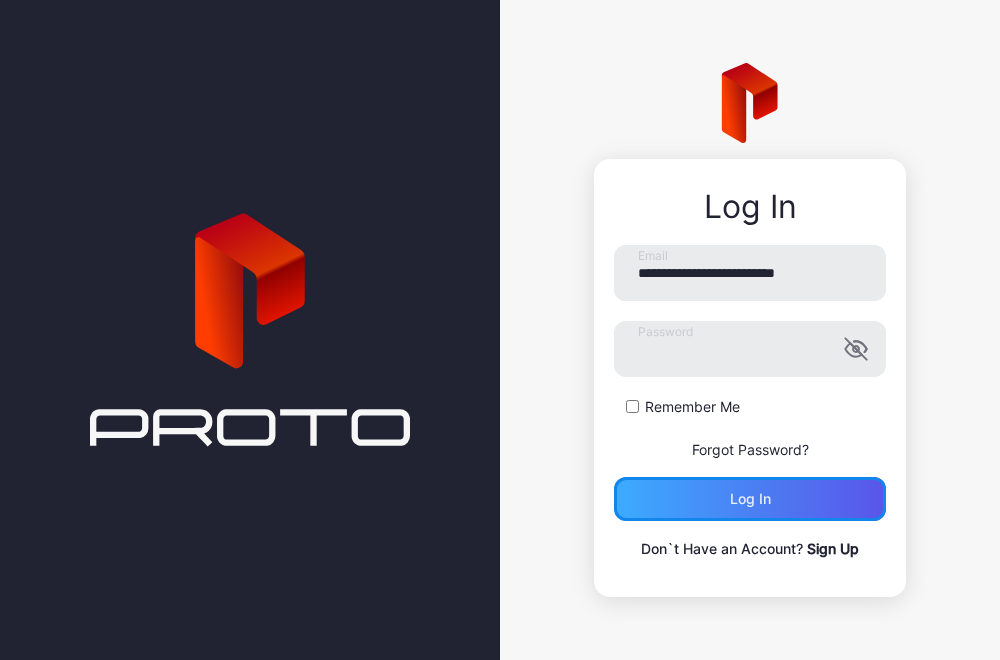click on "Log in" at bounding box center [750, 499] 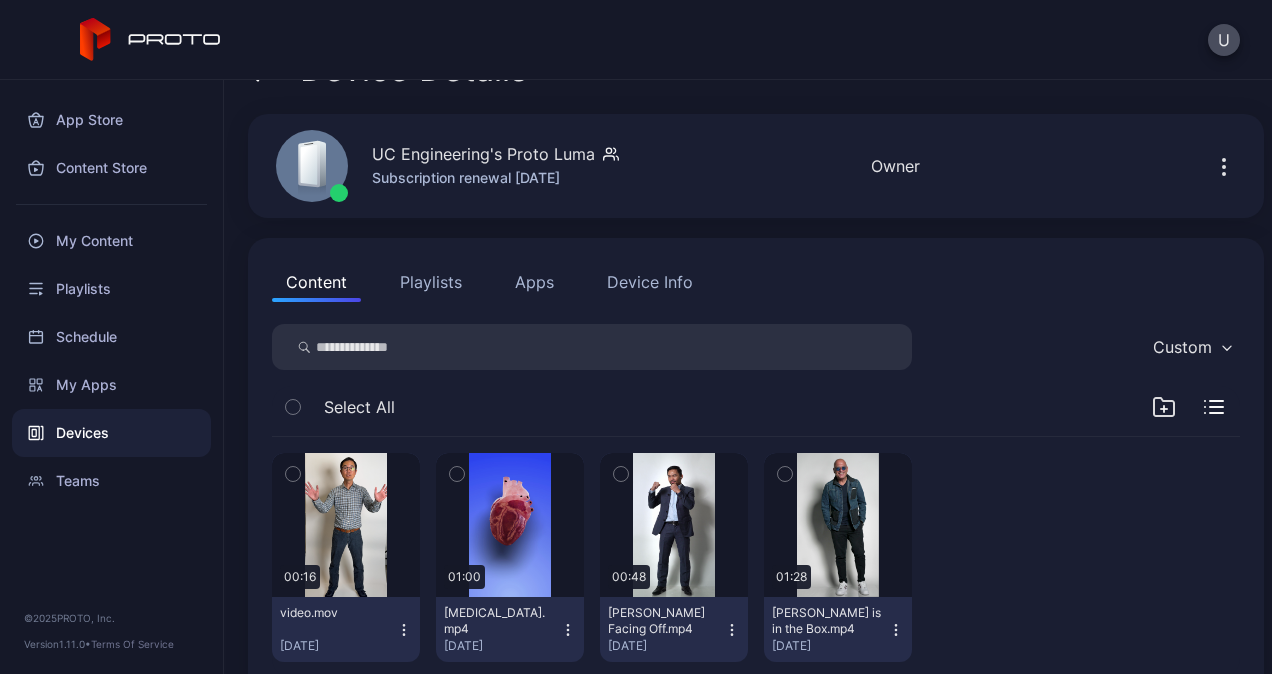 scroll, scrollTop: 90, scrollLeft: 0, axis: vertical 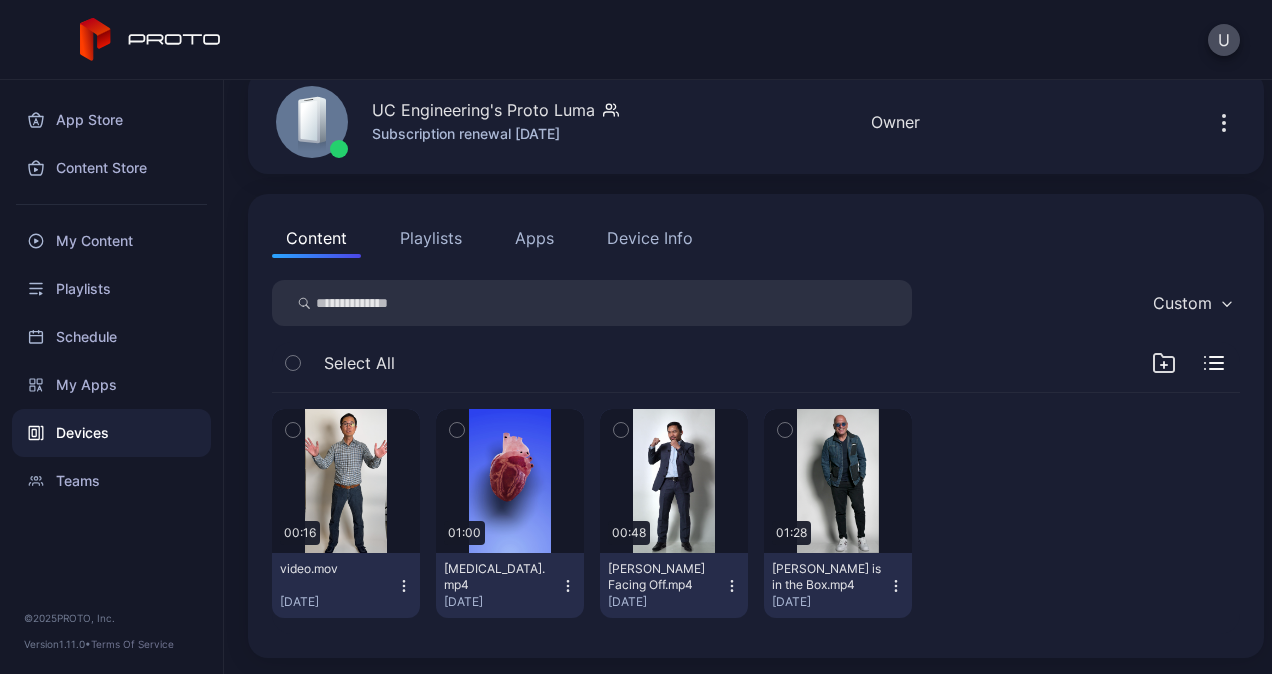 click 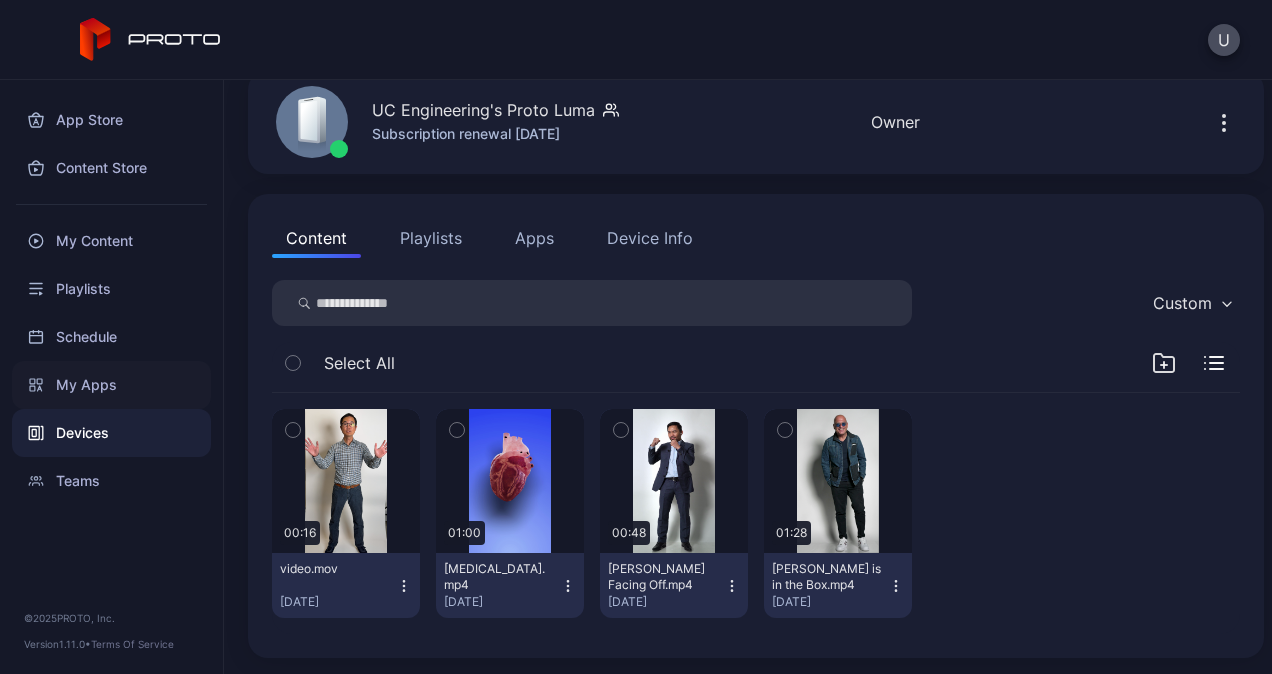 click on "My Apps" at bounding box center [111, 385] 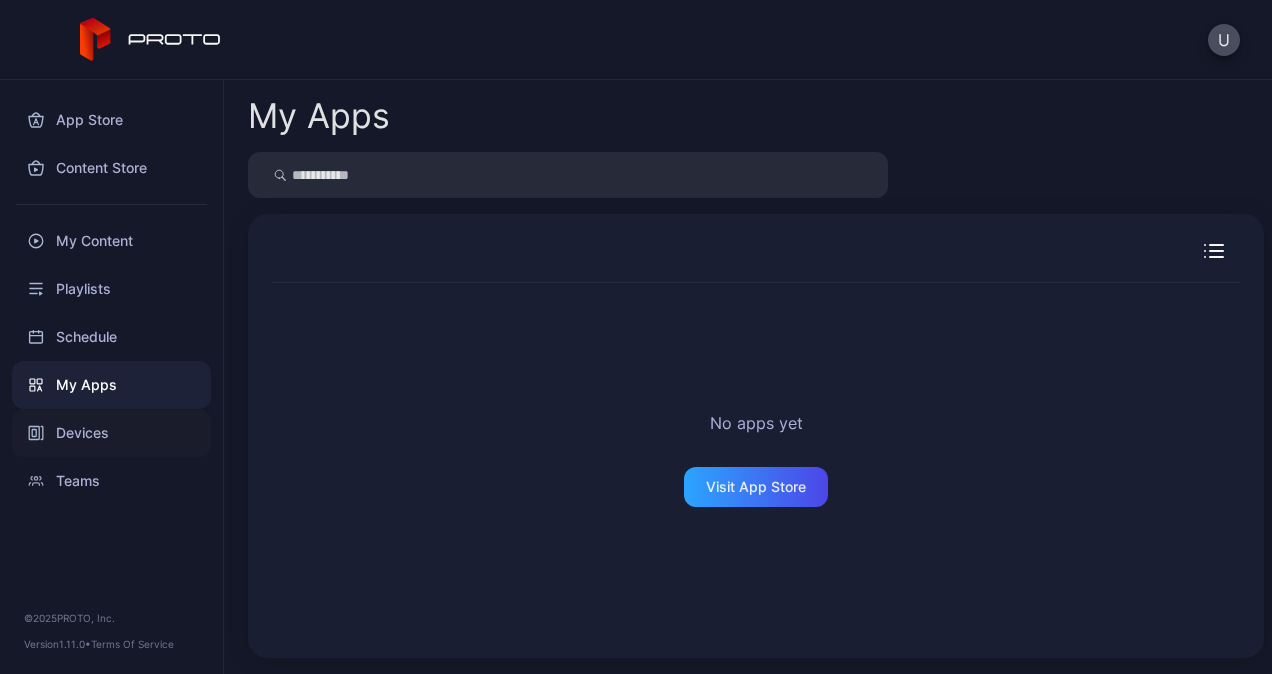 click on "Devices" at bounding box center [111, 433] 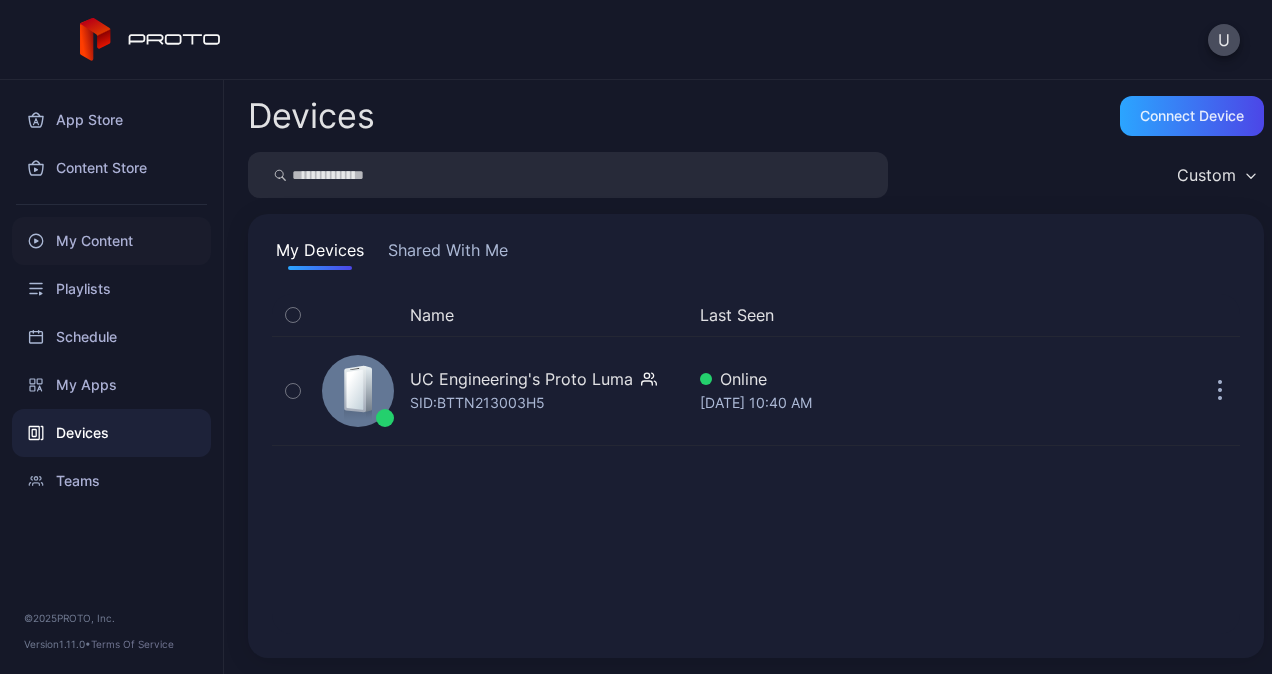 click on "My Content" at bounding box center (111, 241) 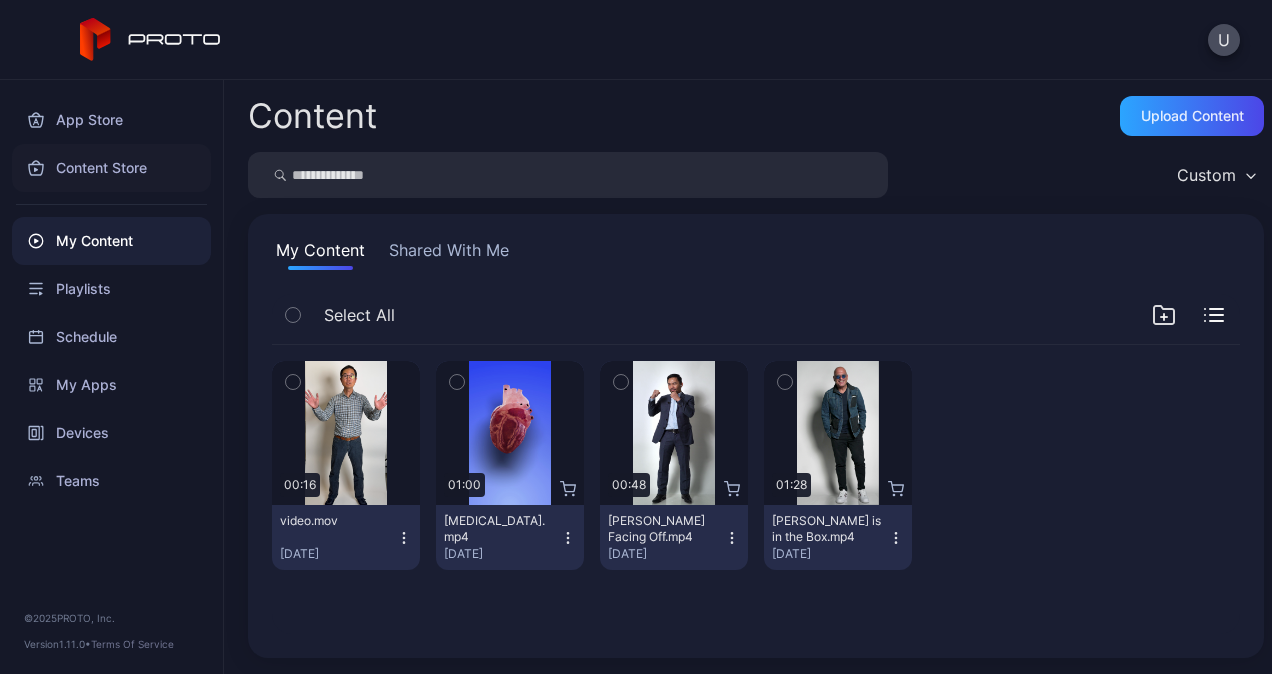 click on "Content Store" at bounding box center [111, 168] 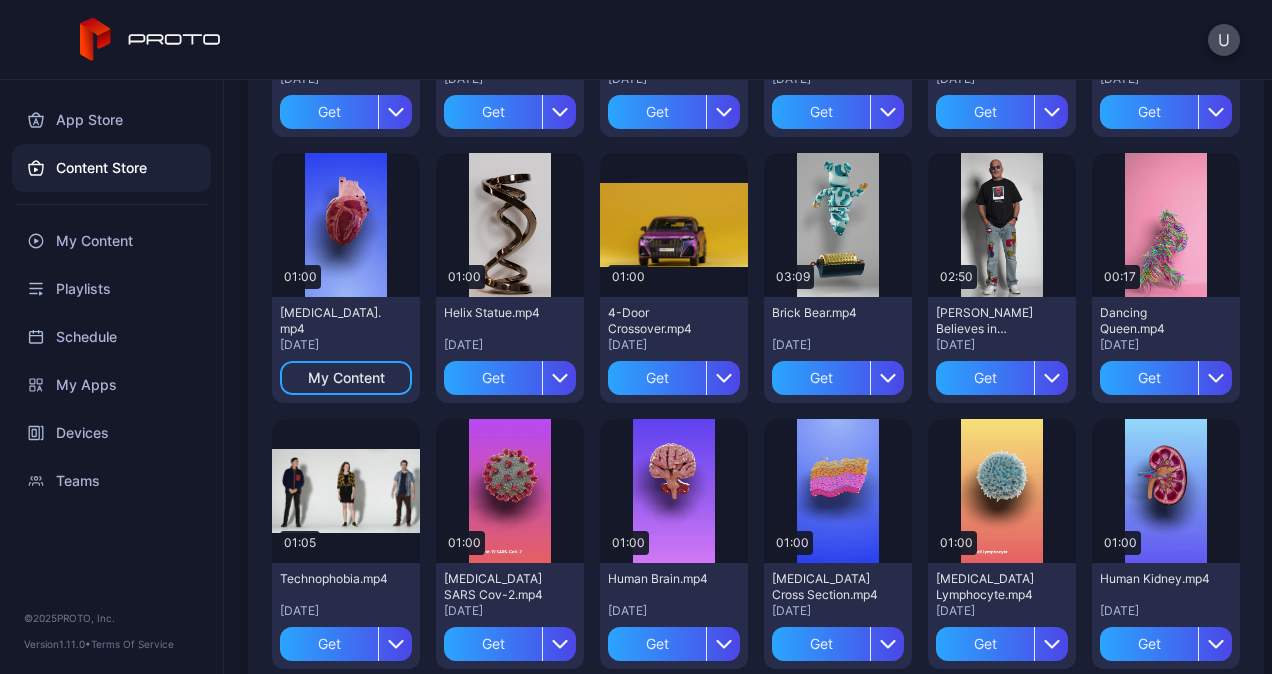 scroll, scrollTop: 385, scrollLeft: 0, axis: vertical 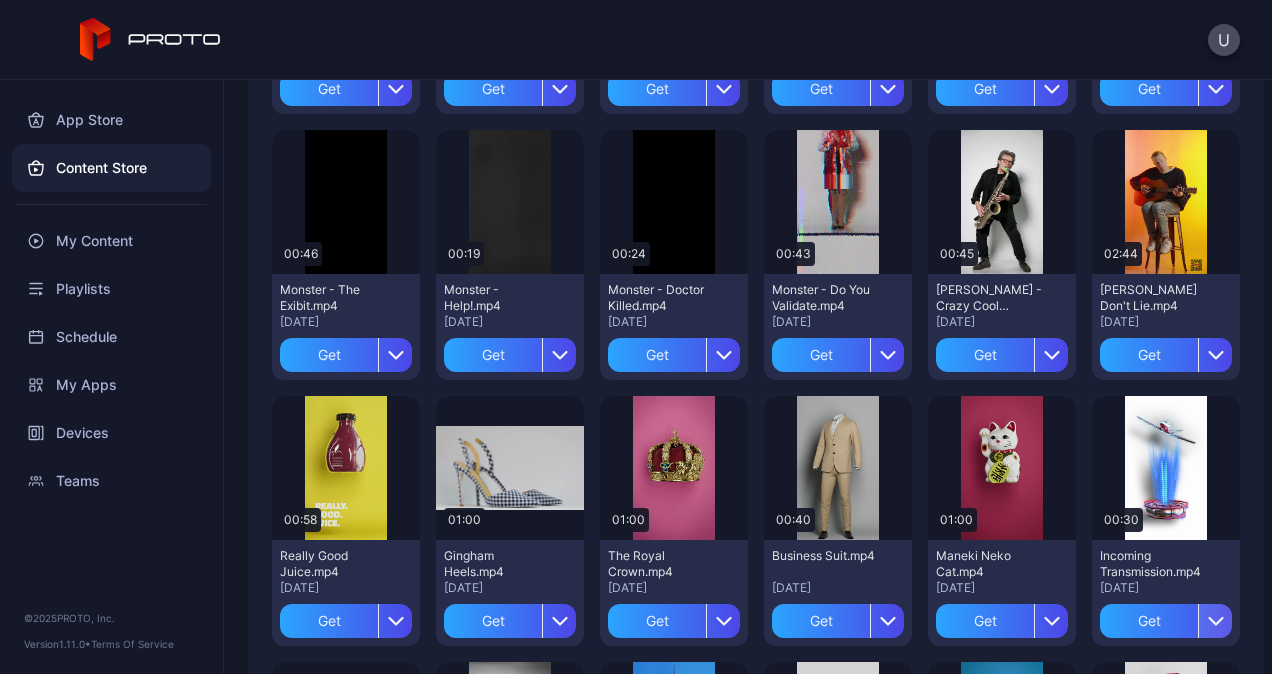 click 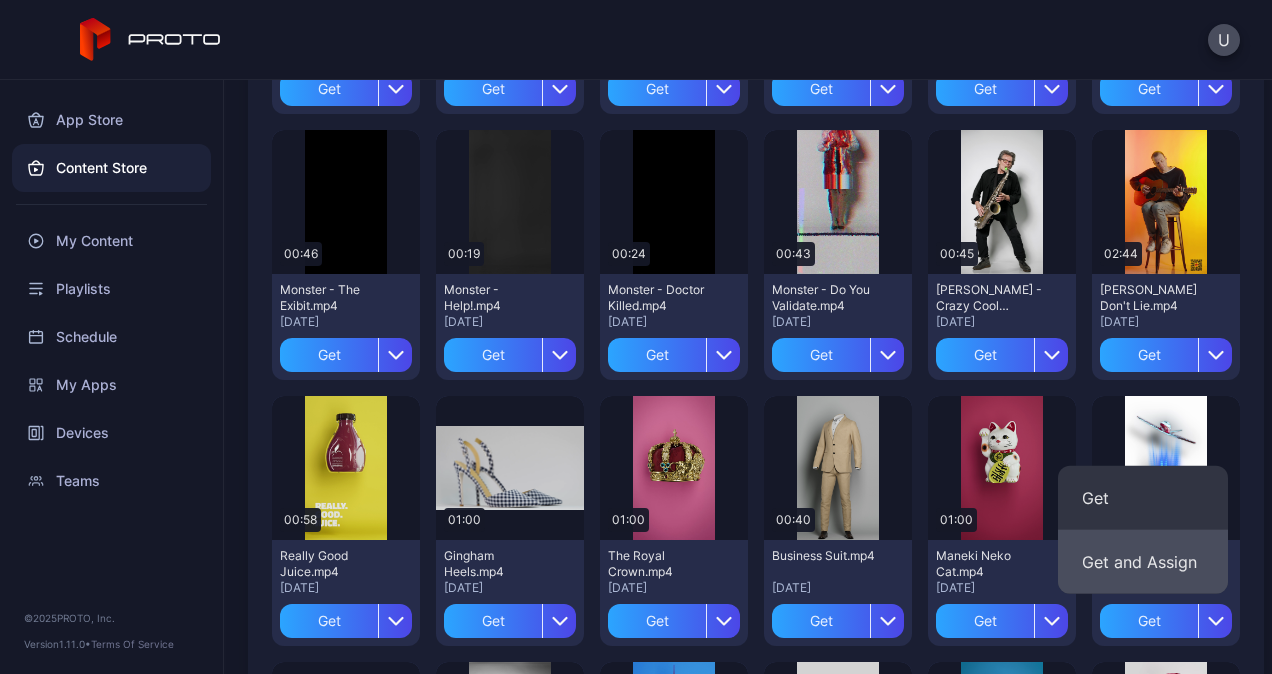 click on "Get and Assign" at bounding box center (1143, 562) 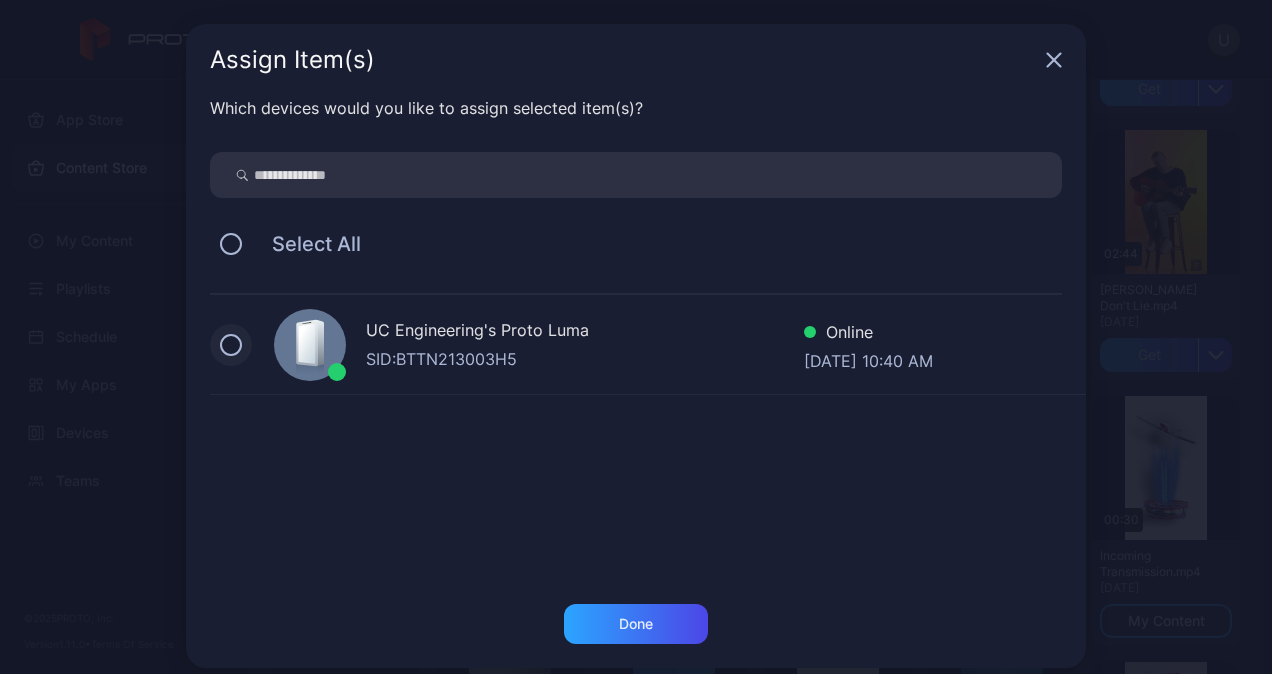 click at bounding box center (231, 345) 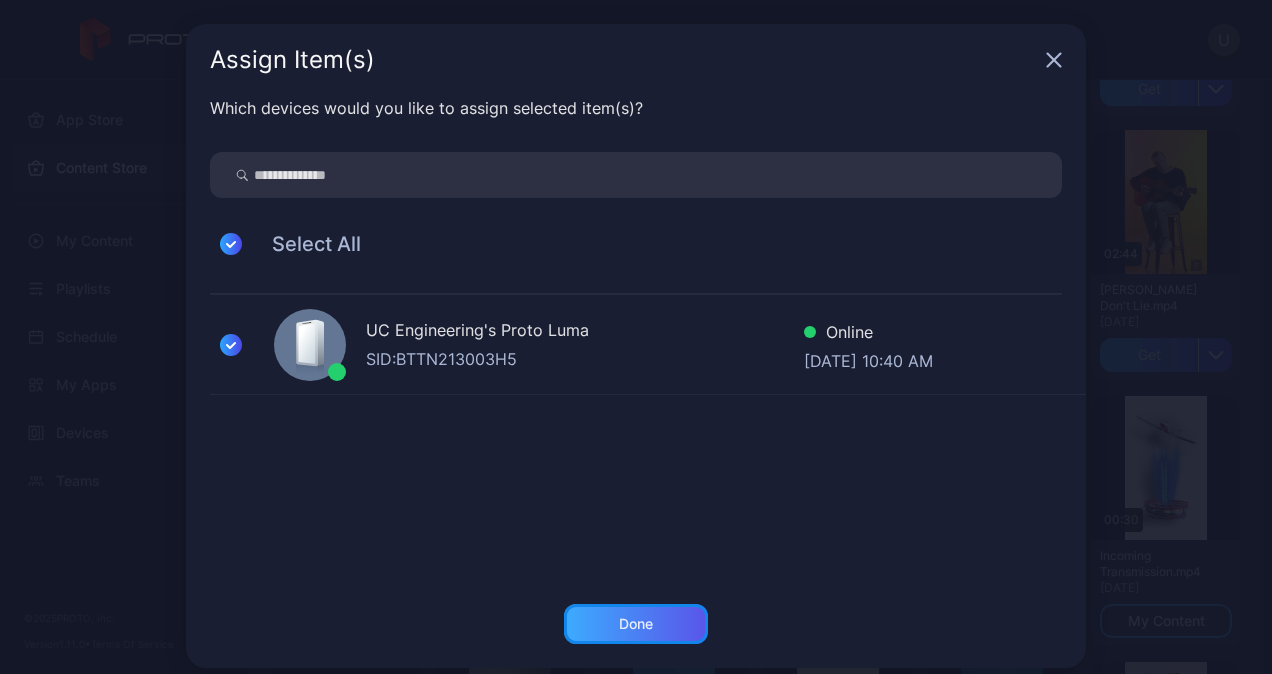 click on "Done" at bounding box center (636, 624) 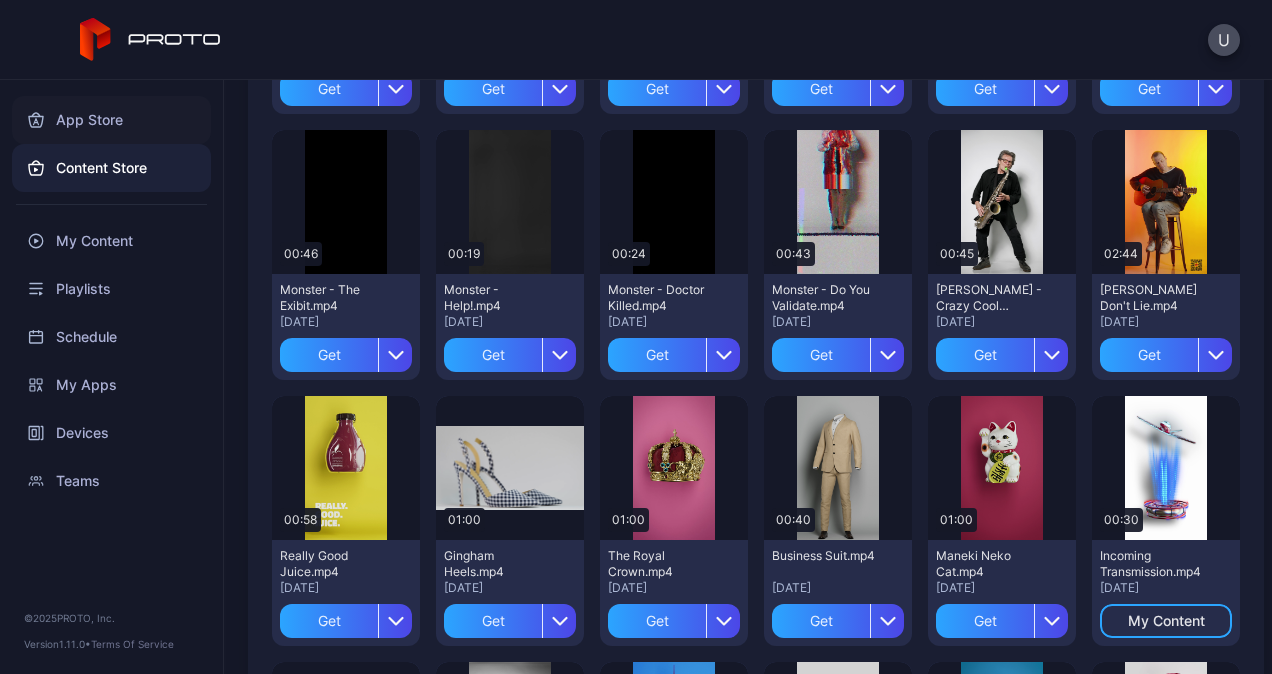 click on "App Store" at bounding box center (111, 120) 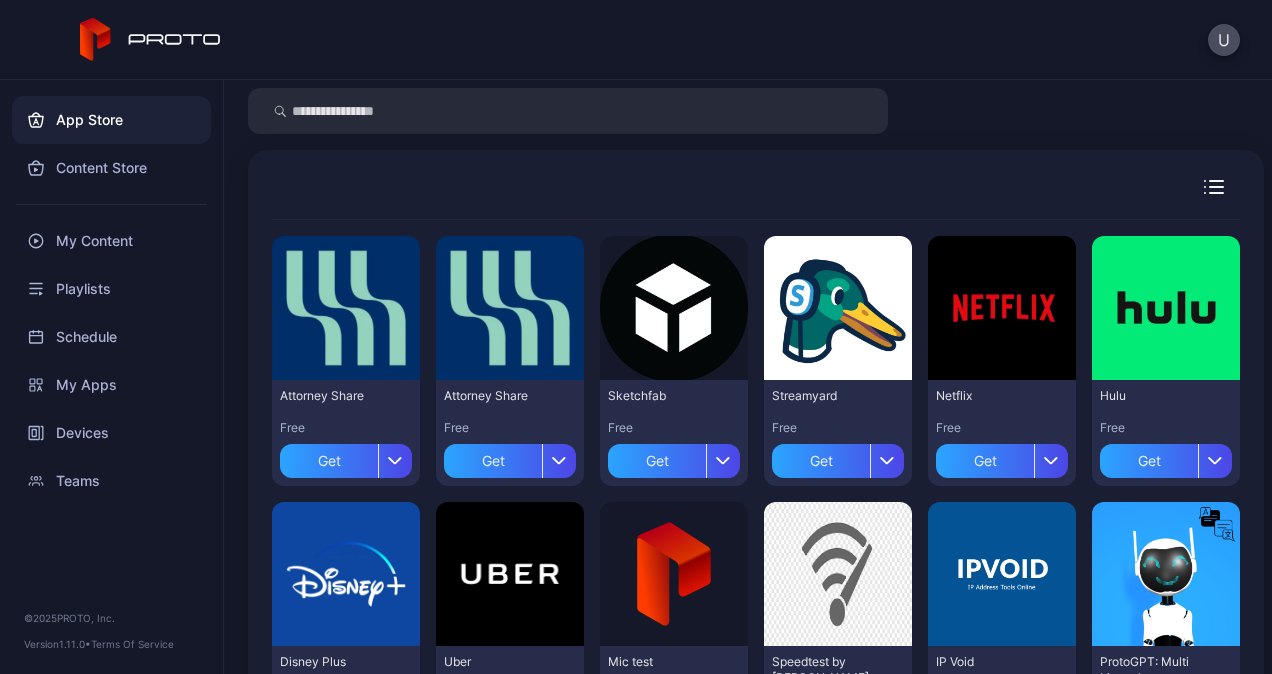 scroll, scrollTop: 0, scrollLeft: 0, axis: both 